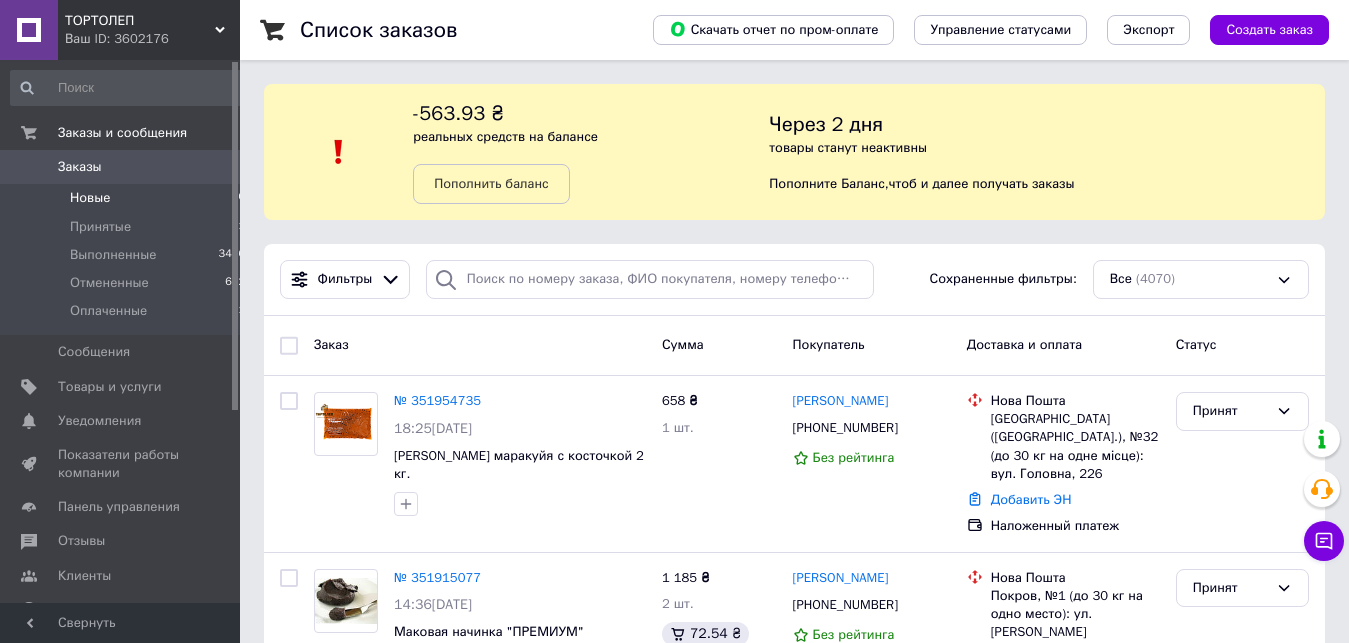 scroll, scrollTop: 0, scrollLeft: 0, axis: both 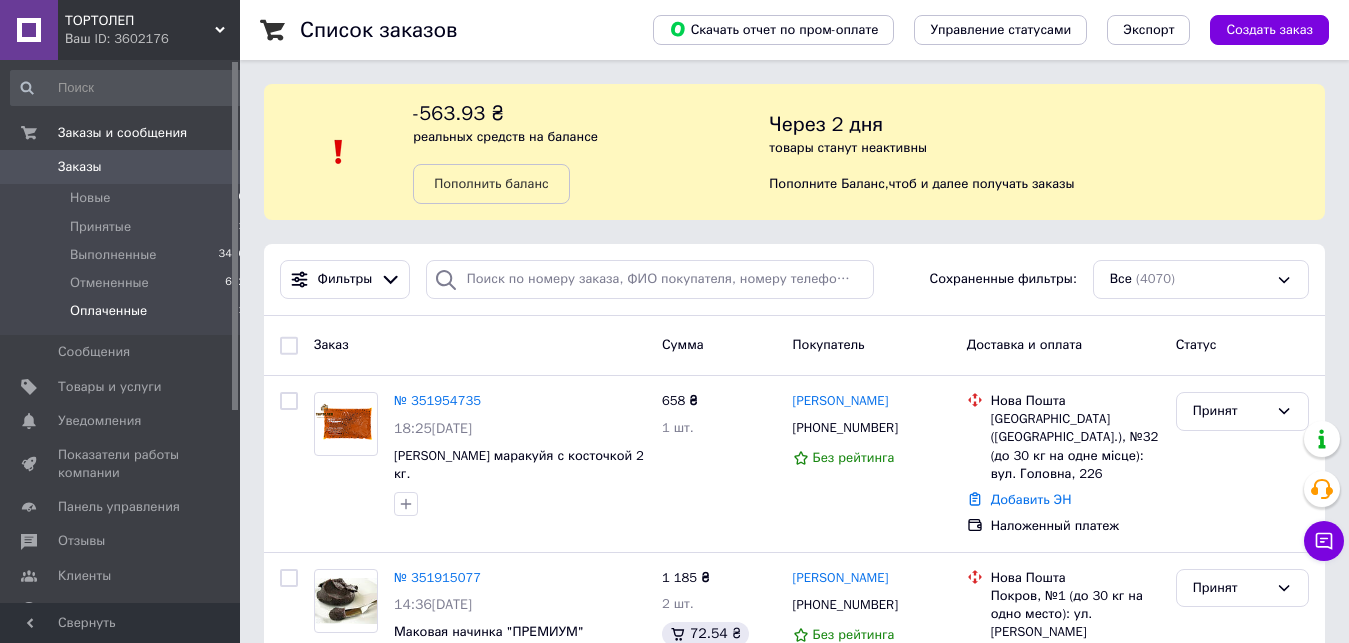 click on "Оплаченные" at bounding box center [108, 311] 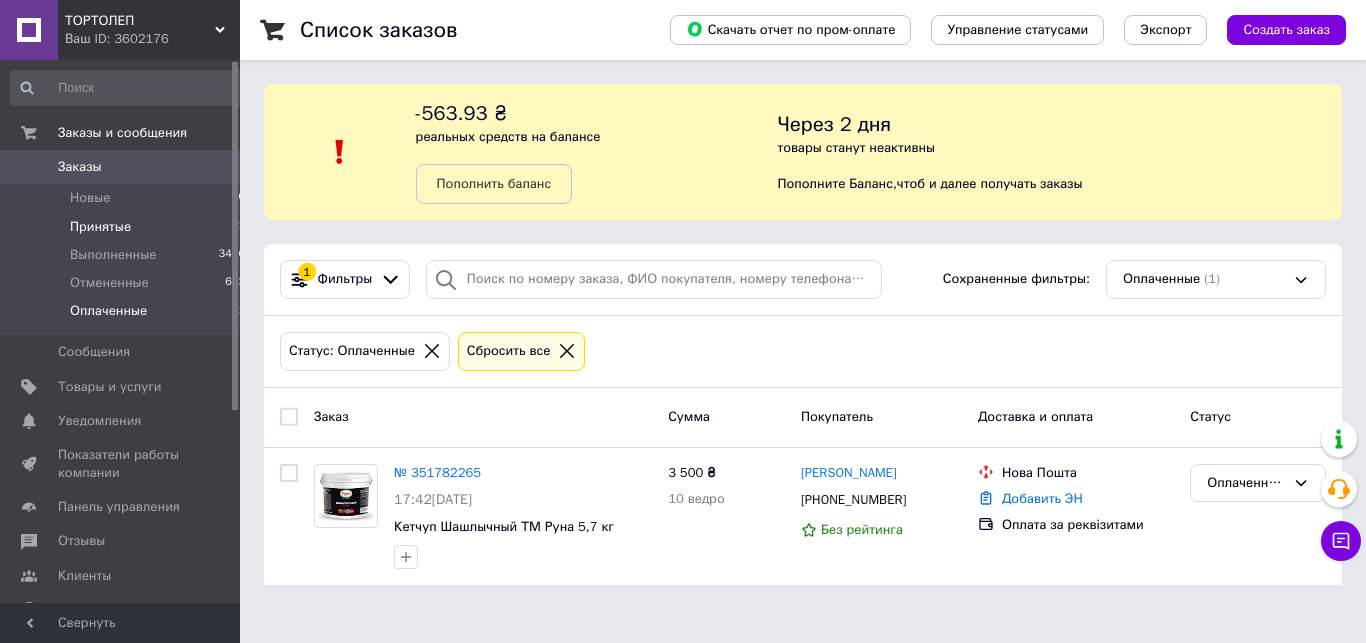 click on "Принятые" at bounding box center [100, 227] 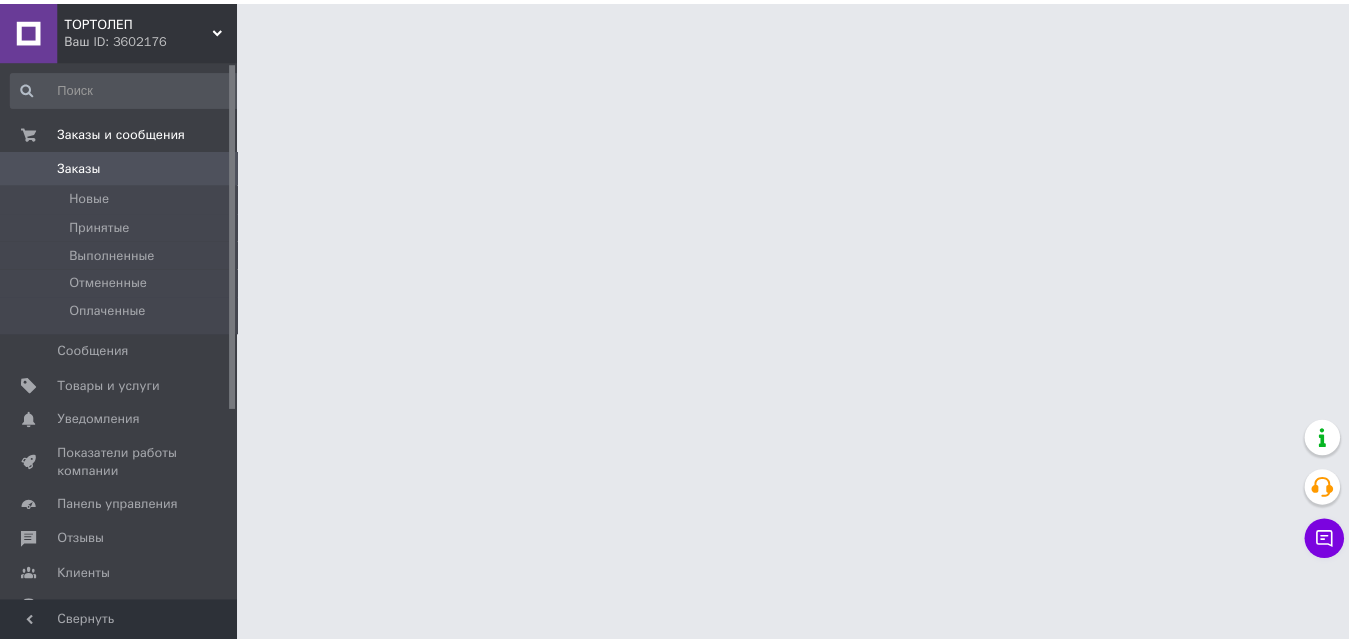 scroll, scrollTop: 0, scrollLeft: 0, axis: both 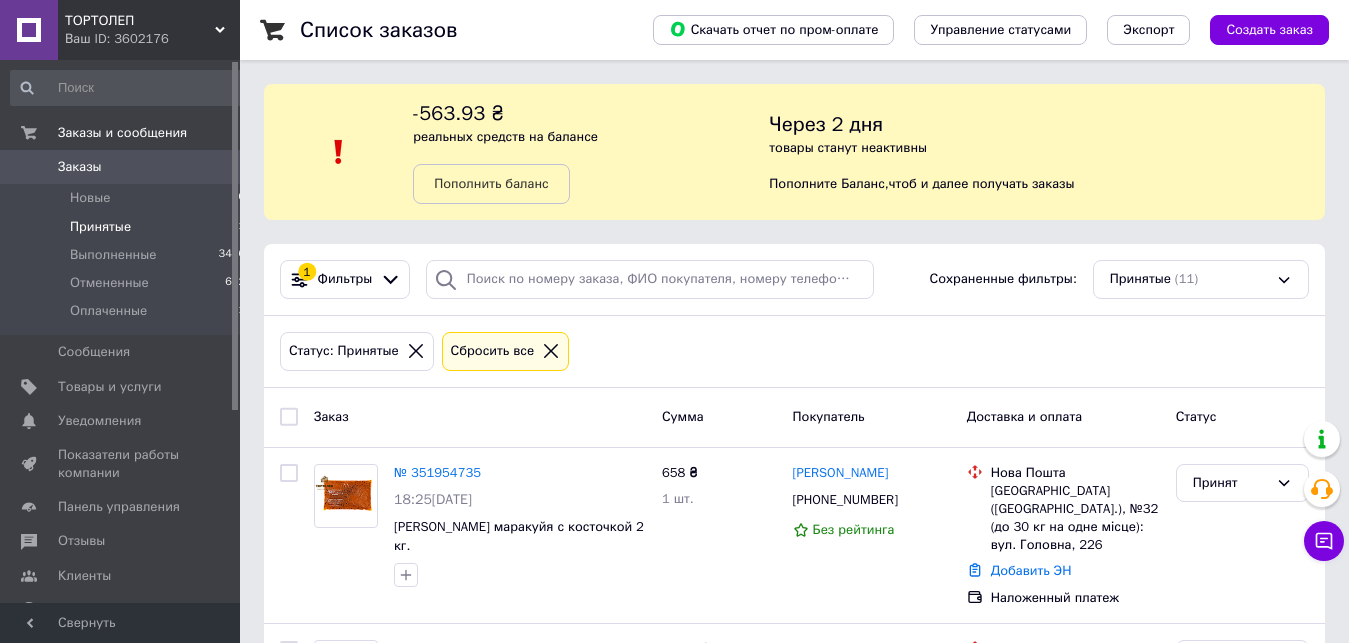 click 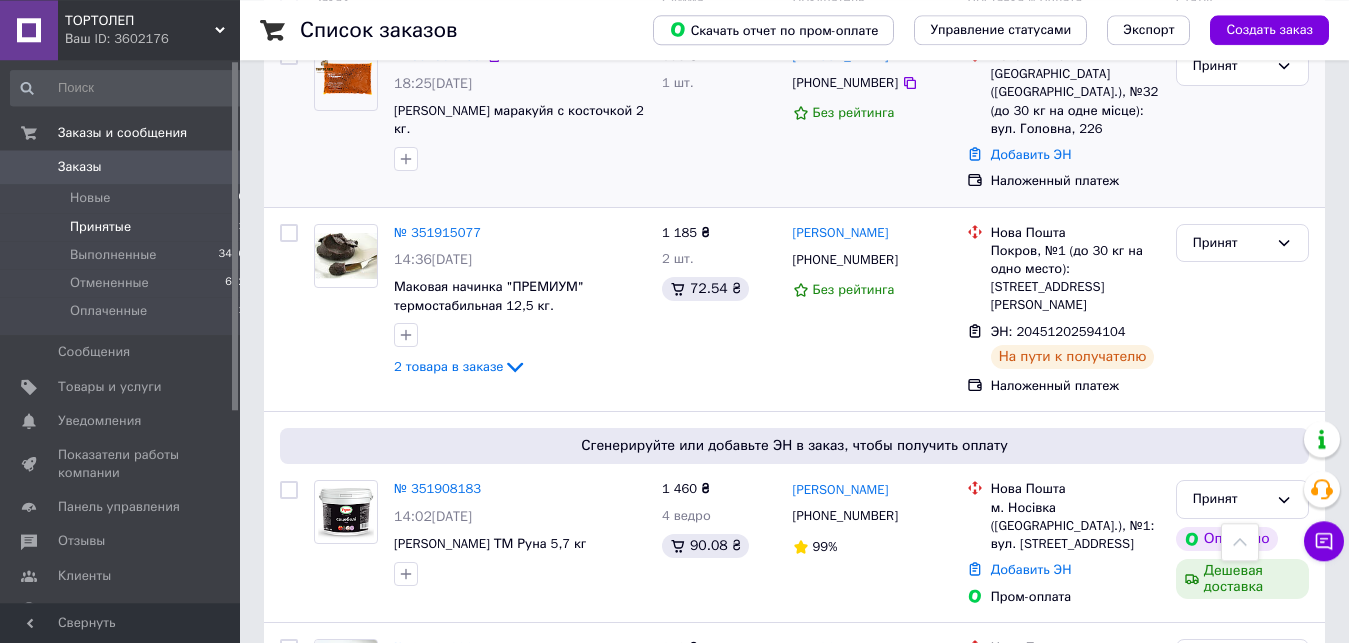 scroll, scrollTop: 306, scrollLeft: 0, axis: vertical 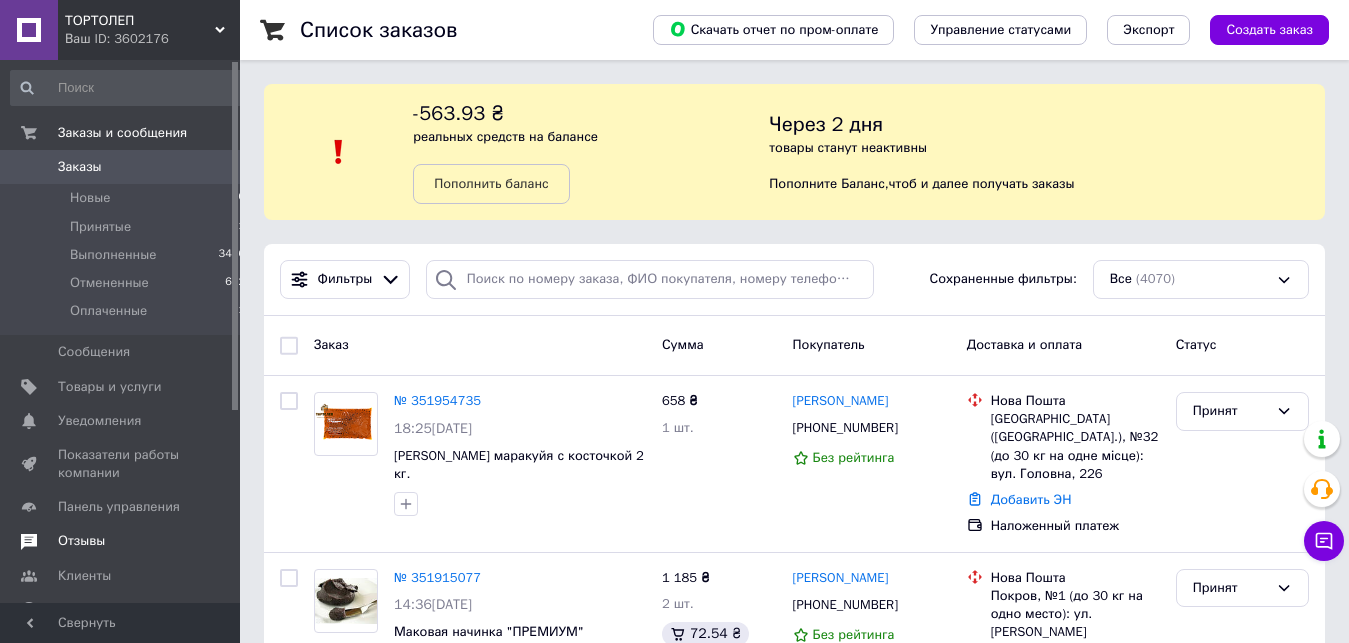 click on "Отзывы" at bounding box center [81, 541] 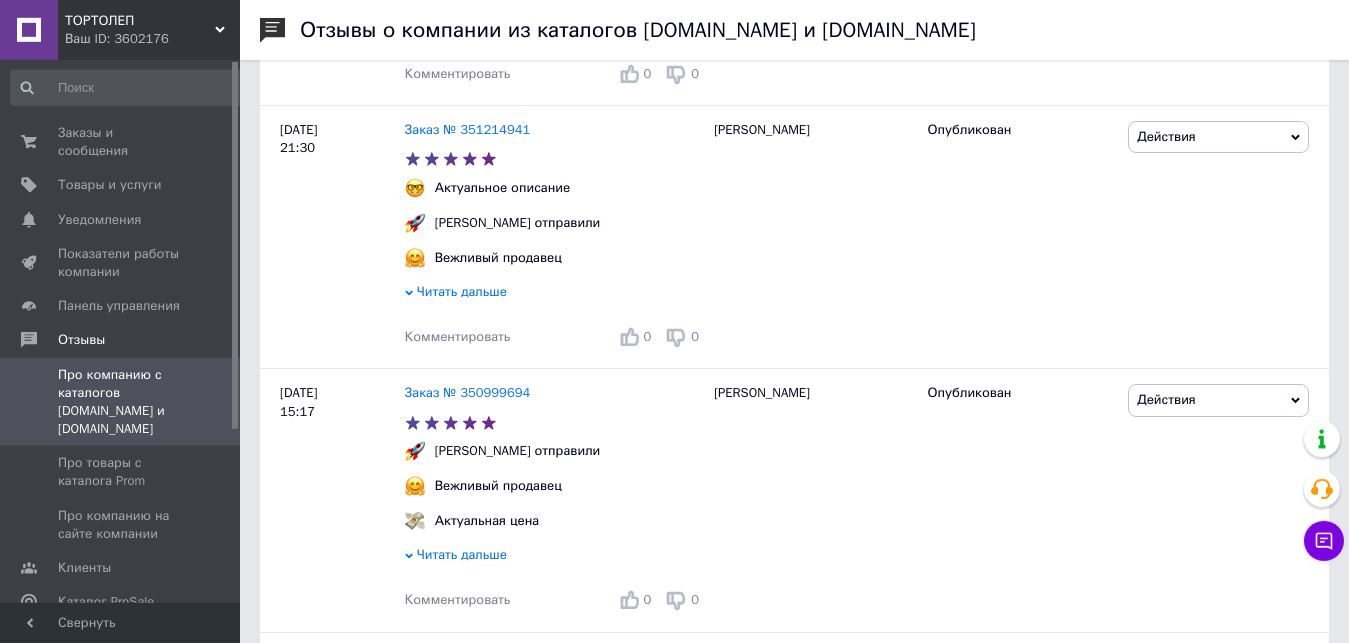 scroll, scrollTop: 816, scrollLeft: 0, axis: vertical 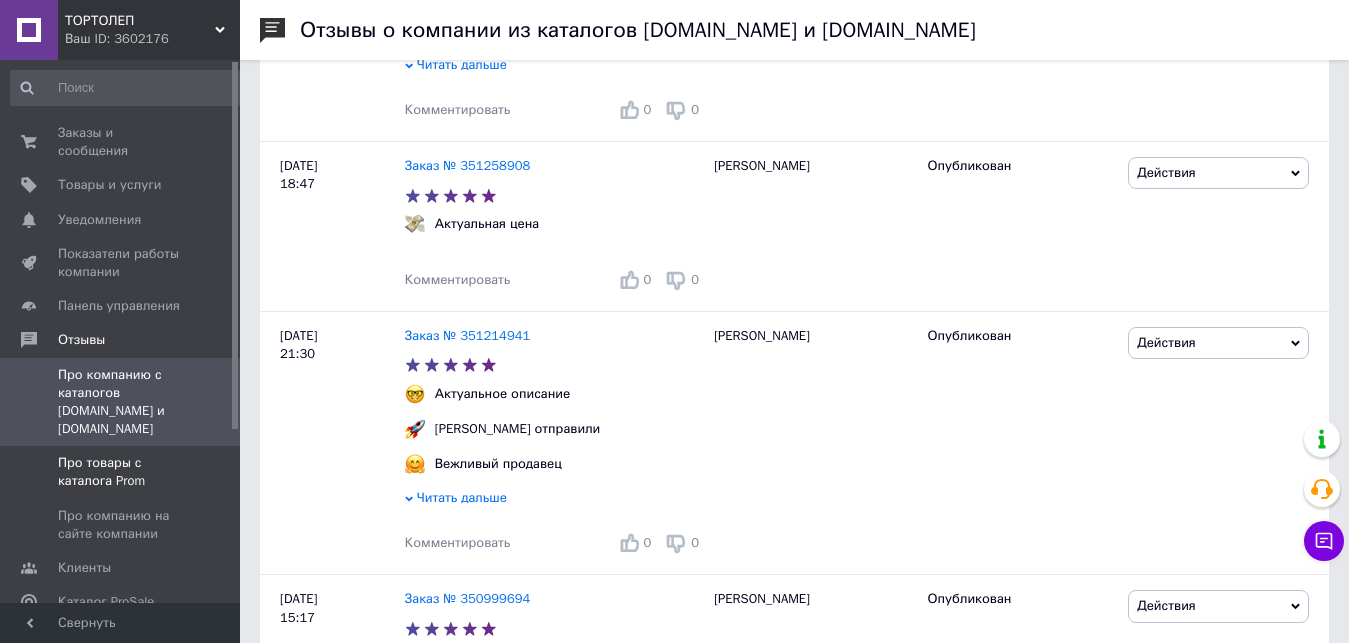 click on "Про товары с каталога Prom" at bounding box center [121, 472] 